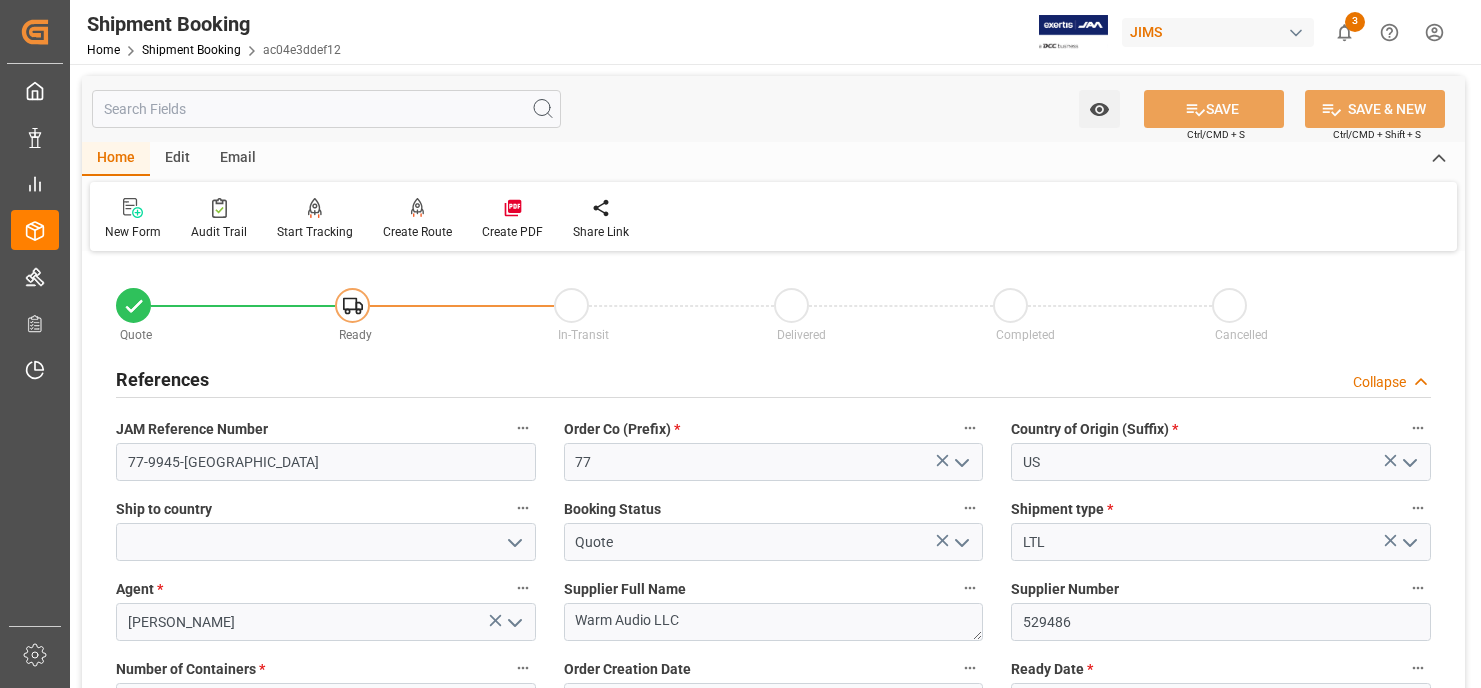 scroll, scrollTop: 0, scrollLeft: 0, axis: both 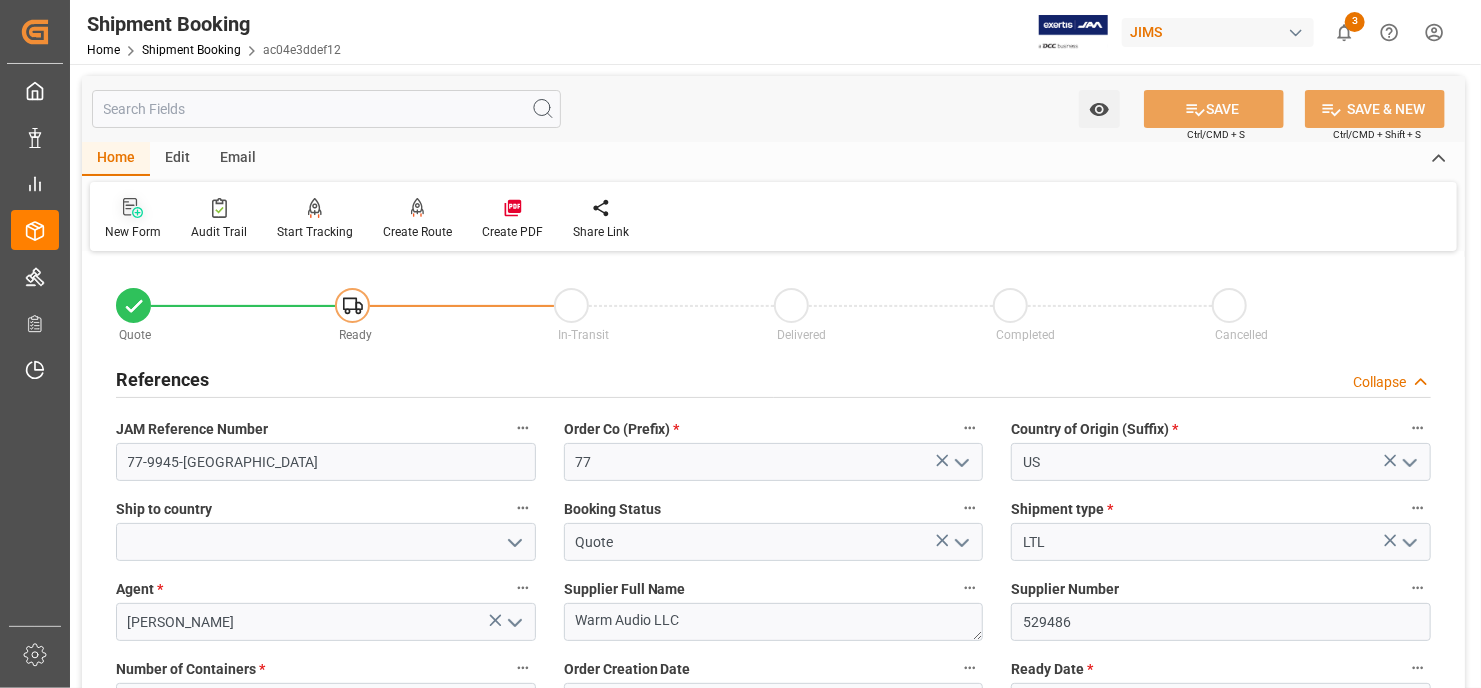 click 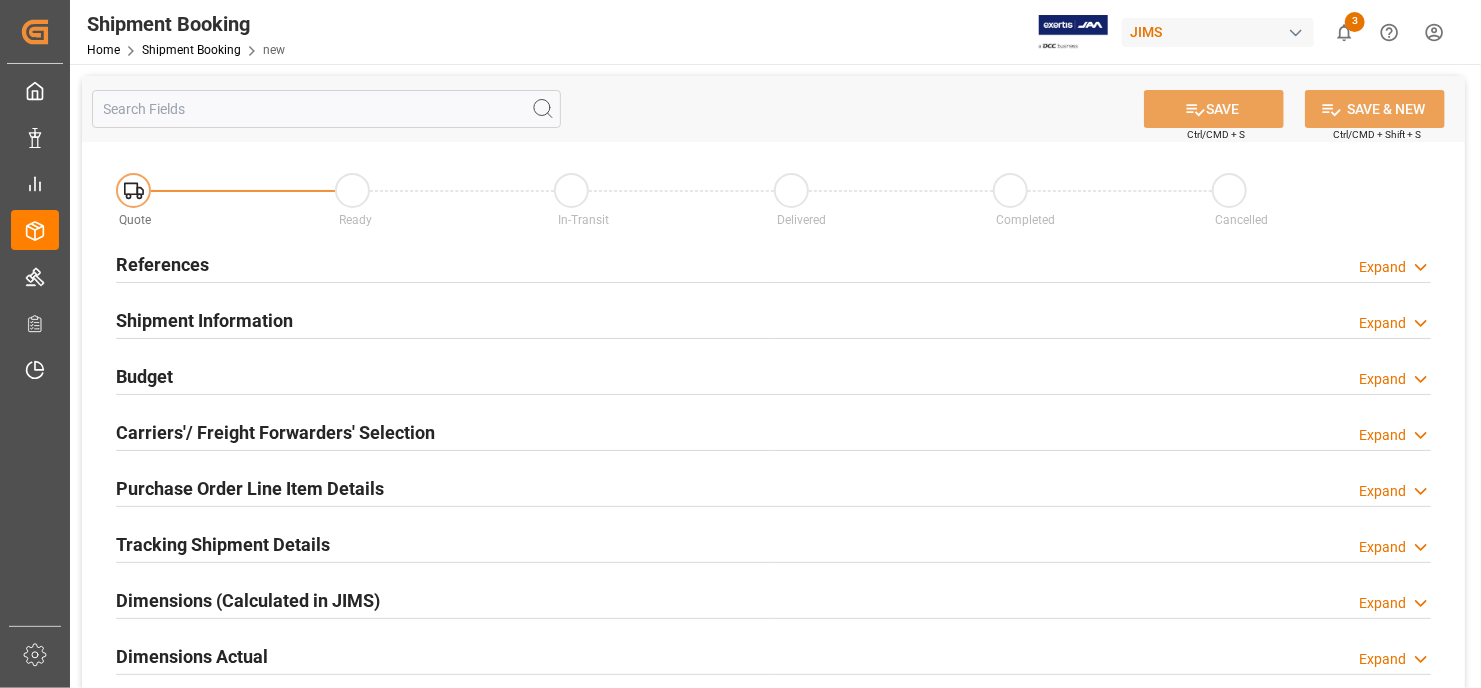 click on "References" at bounding box center (162, 264) 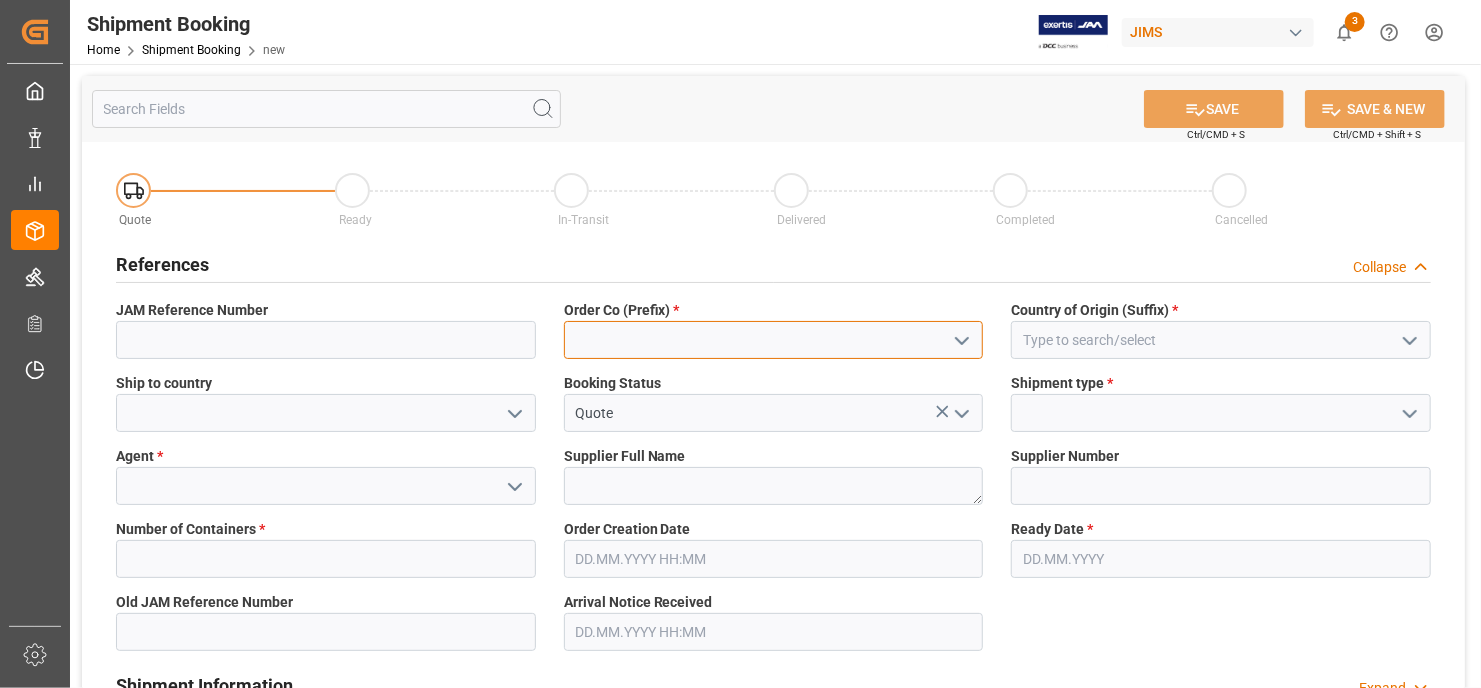 click at bounding box center [774, 340] 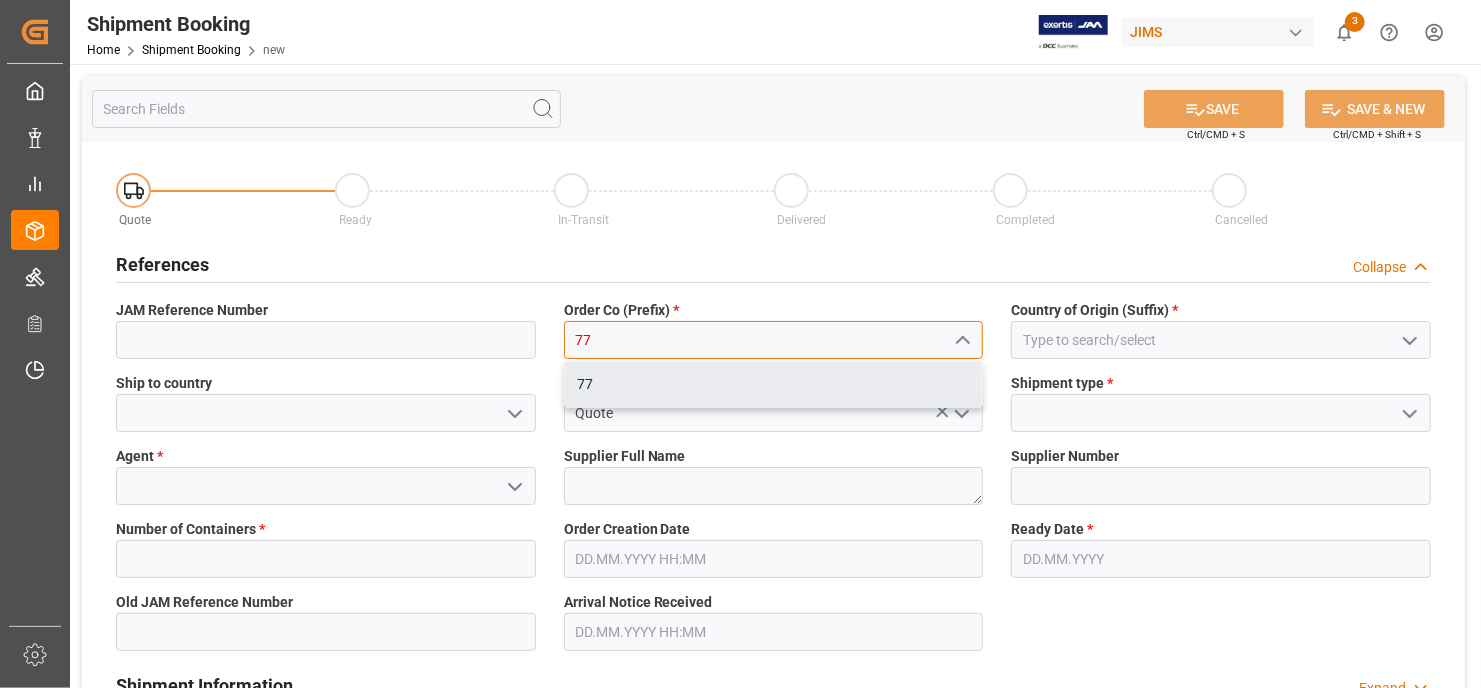 click on "77" at bounding box center [774, 384] 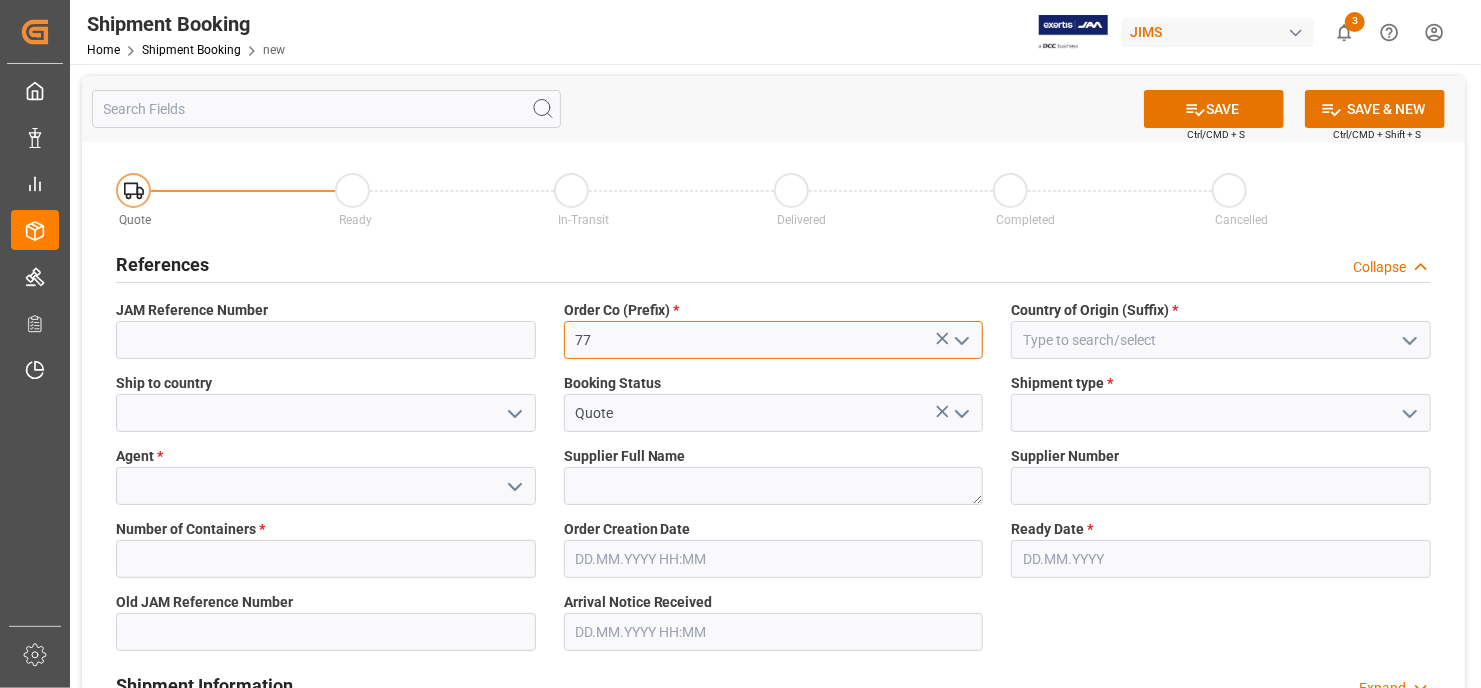 type on "77" 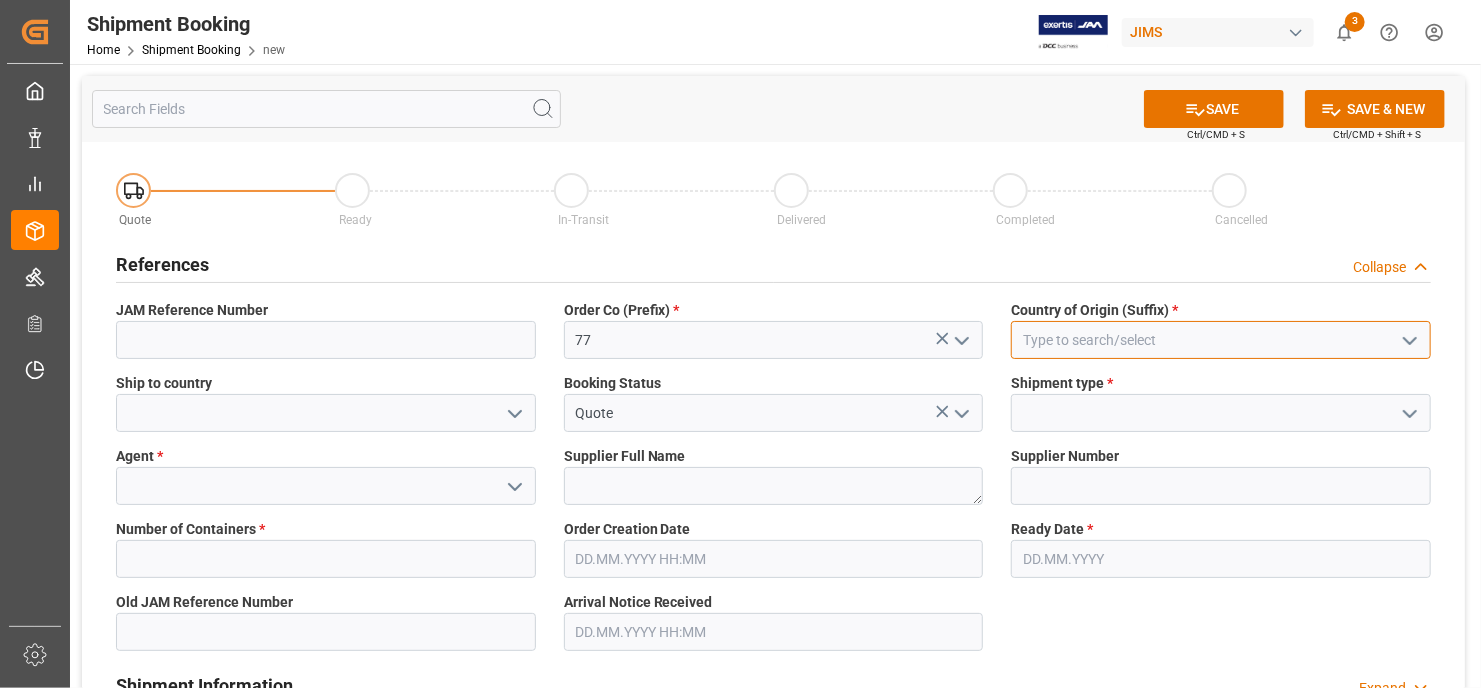 click at bounding box center (1221, 340) 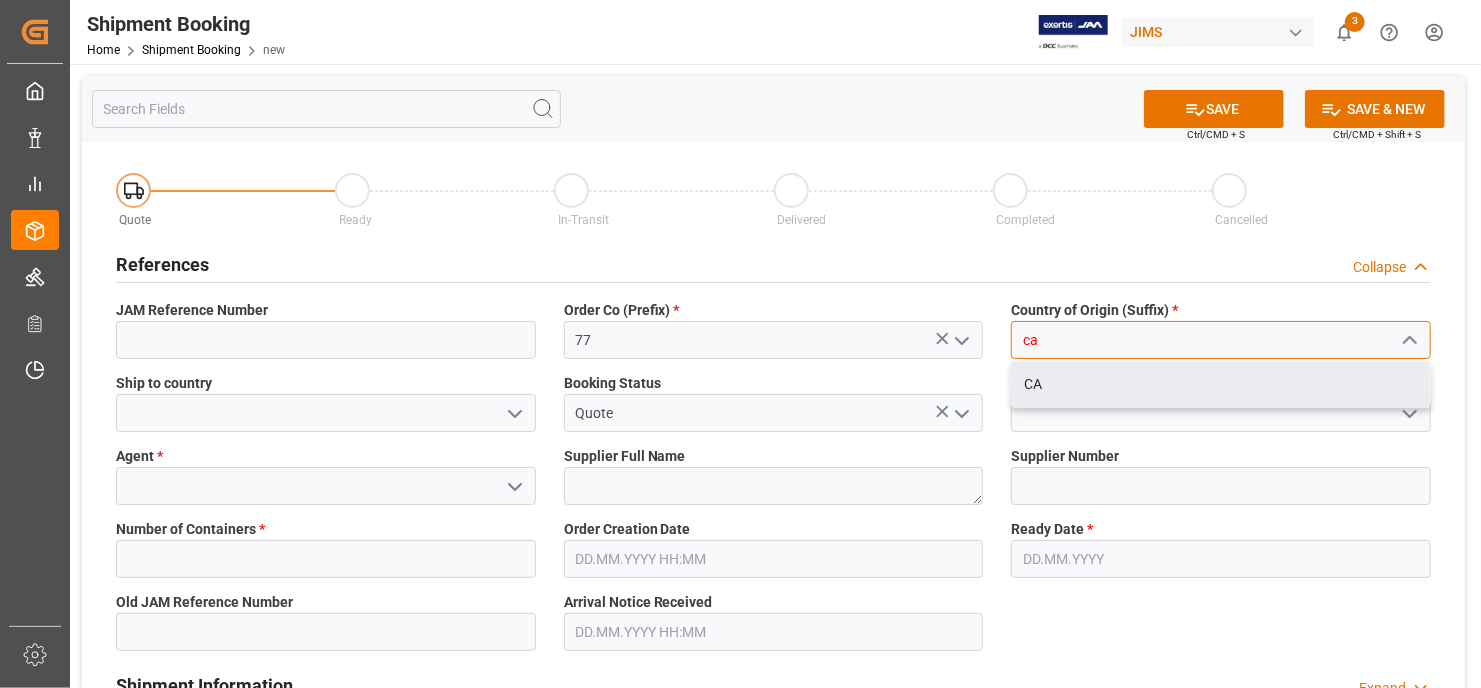 click on "CA" at bounding box center [1221, 384] 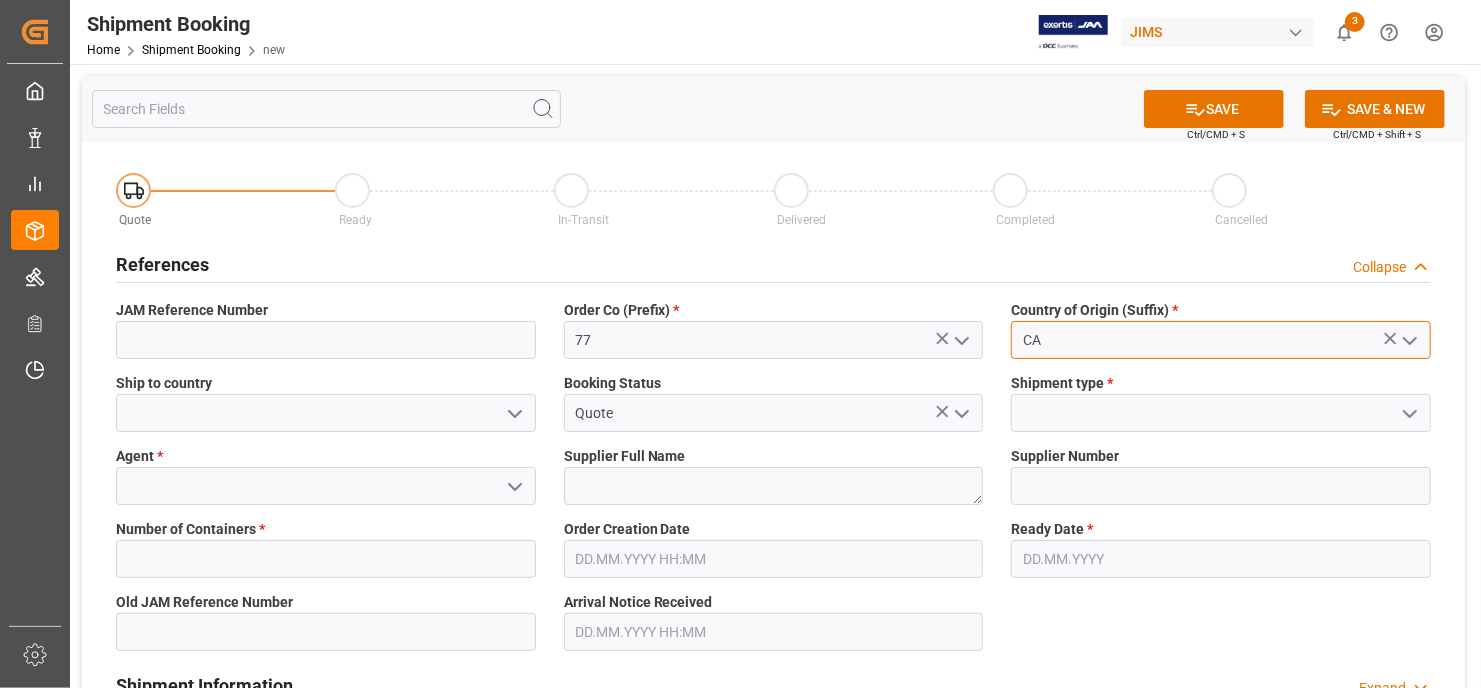 type on "CA" 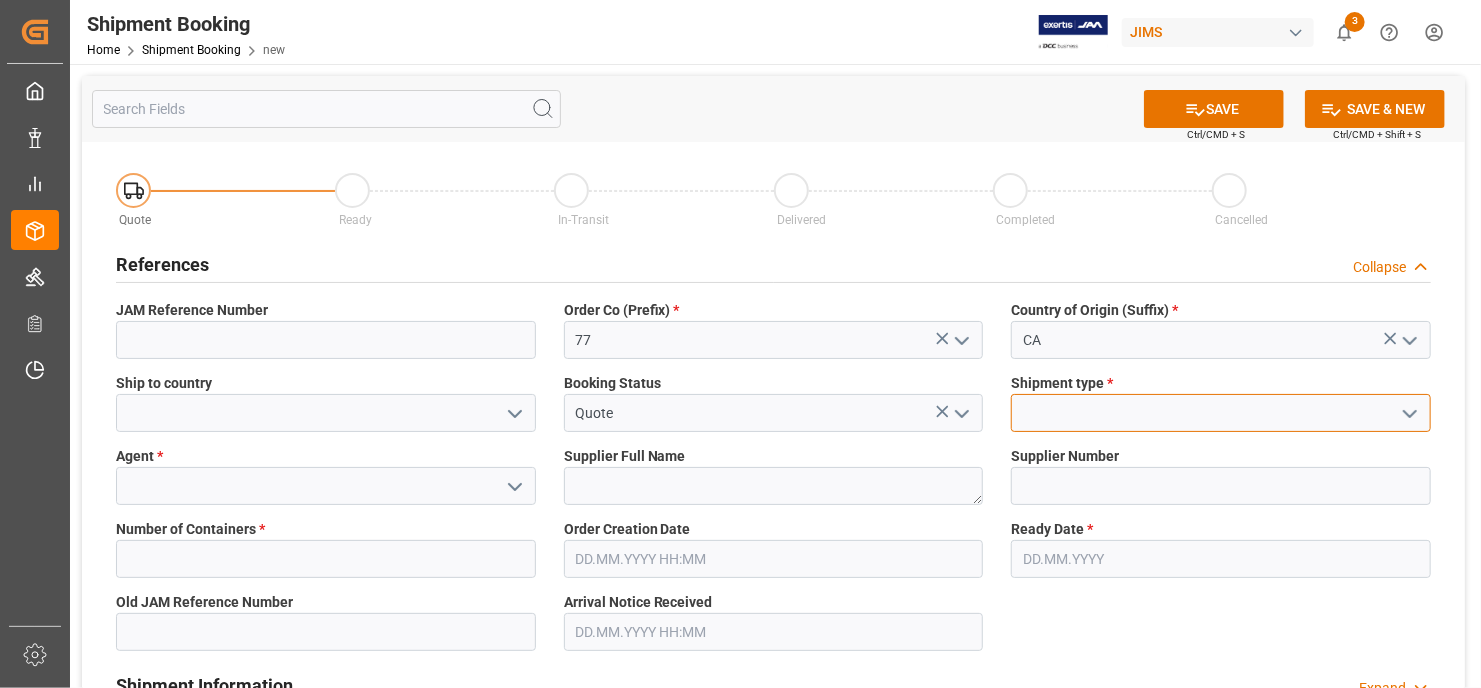 click at bounding box center (1221, 413) 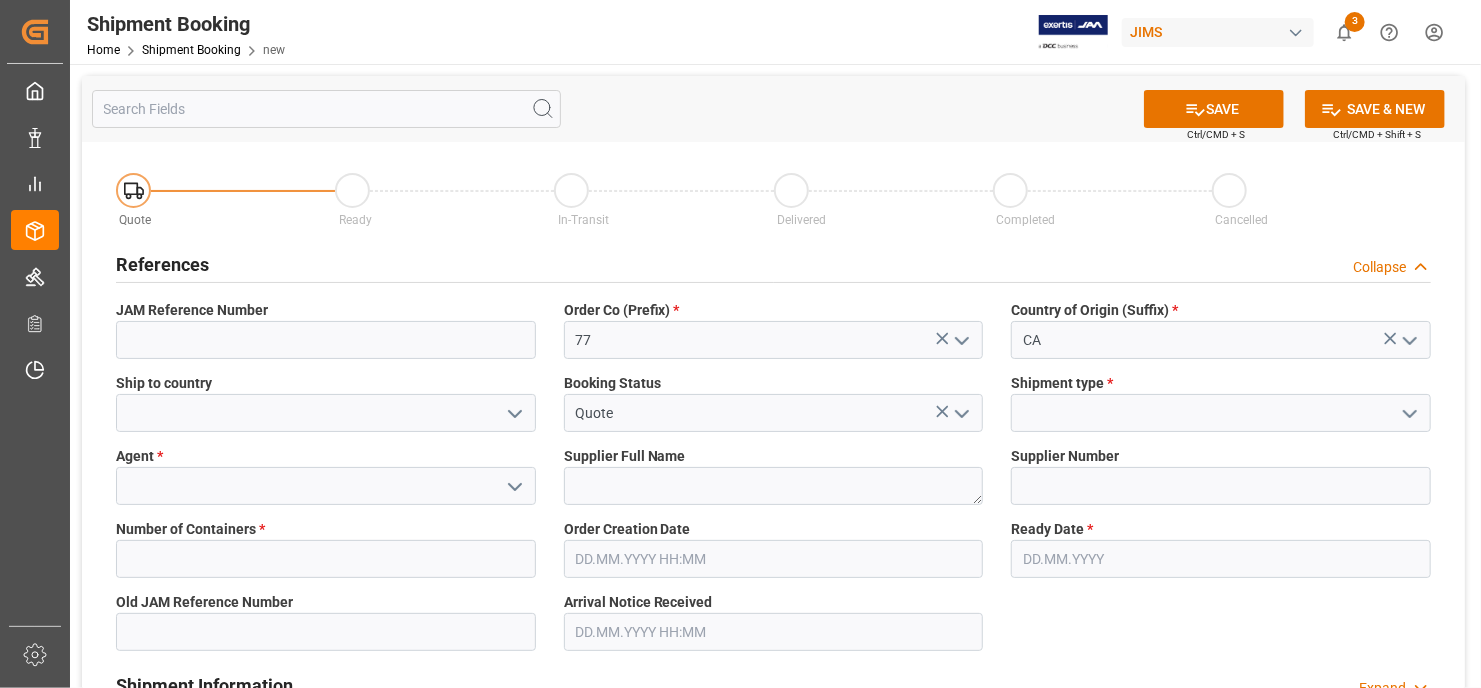 click 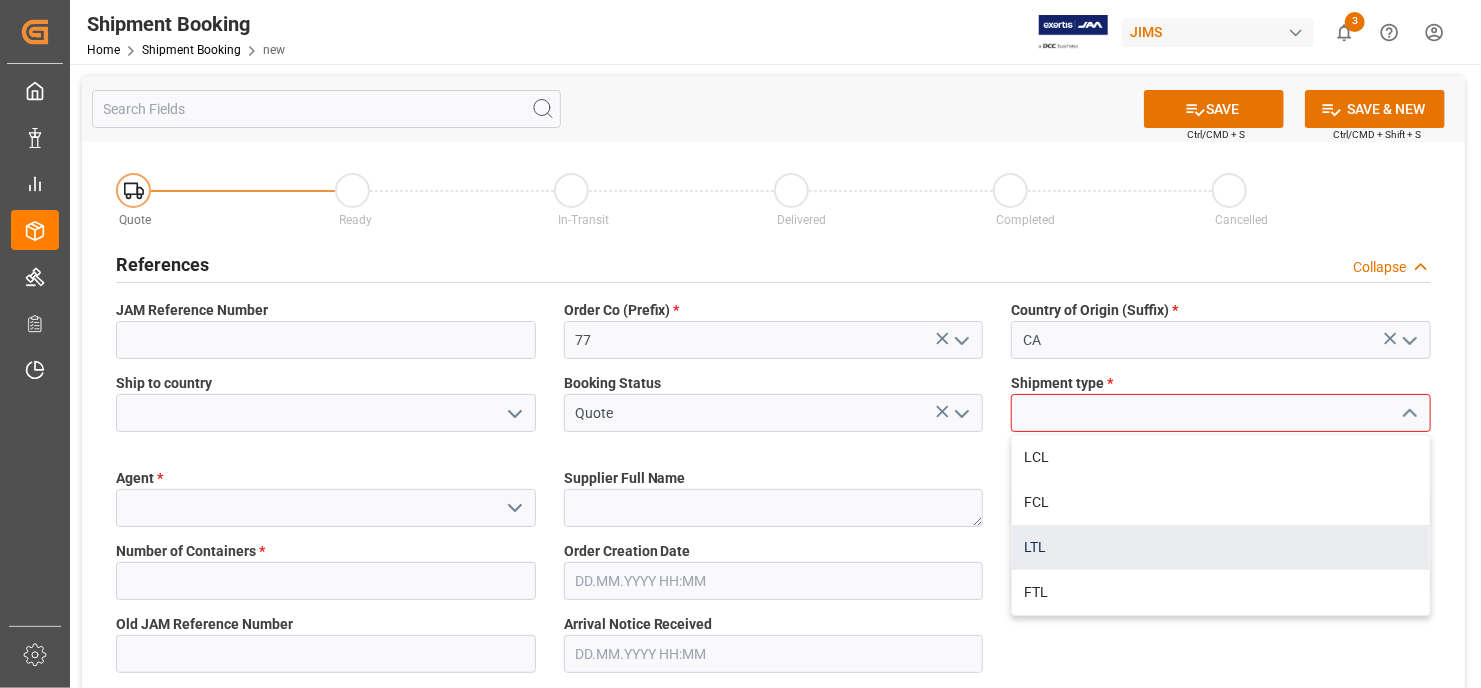 click on "LTL" at bounding box center (1221, 547) 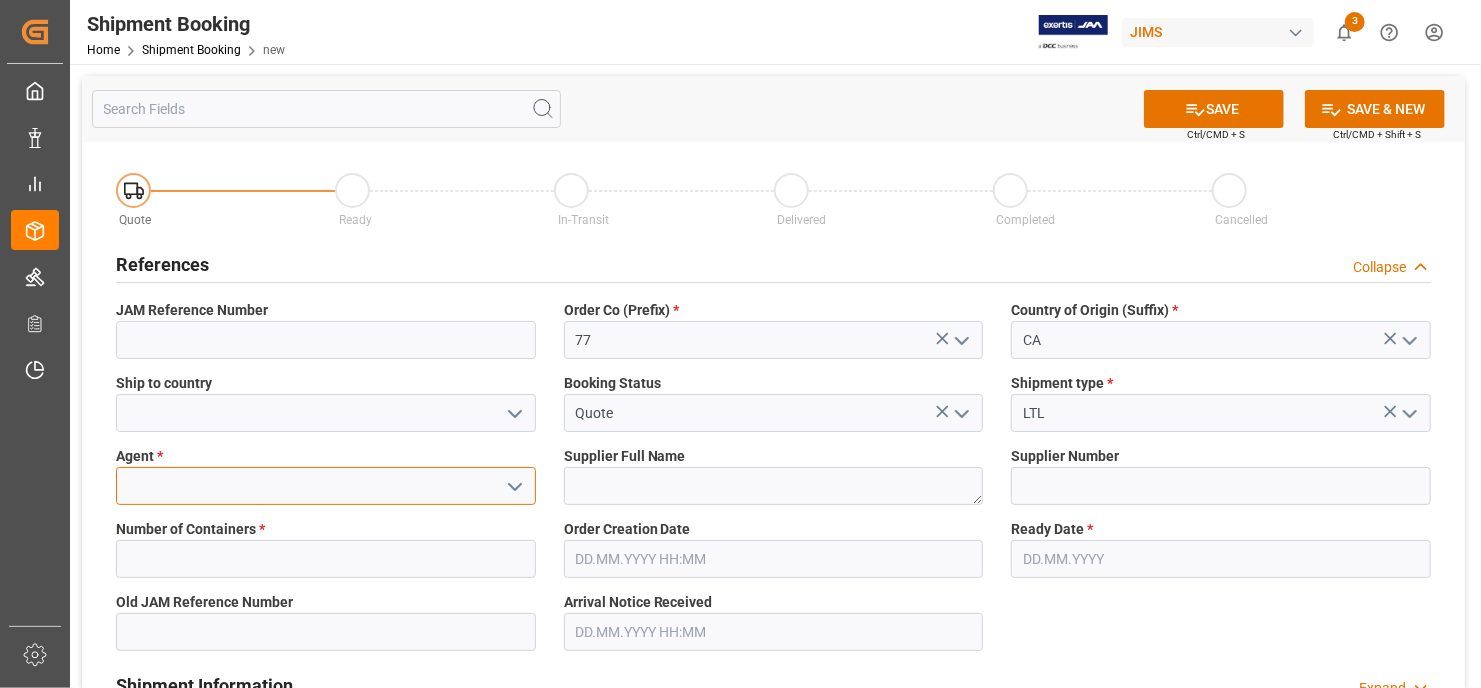 click at bounding box center (326, 486) 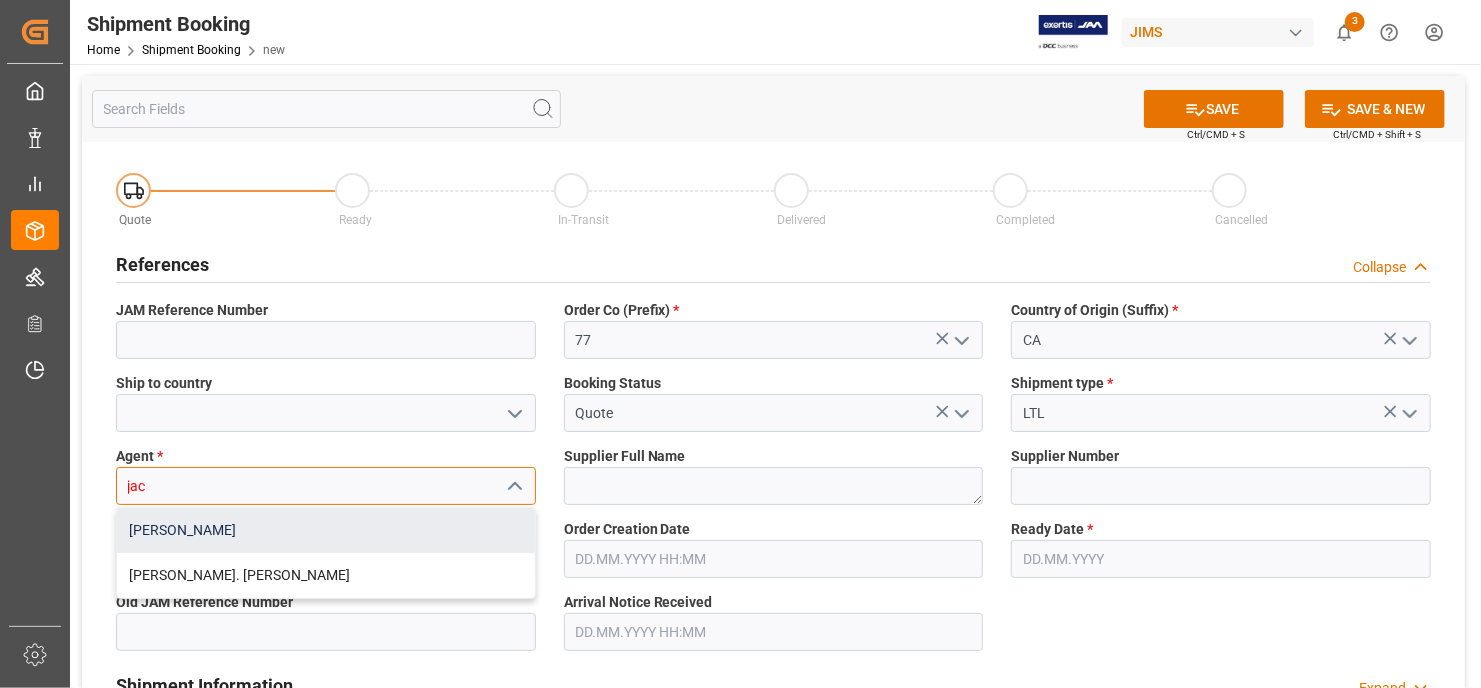 click on "[PERSON_NAME]" at bounding box center [326, 530] 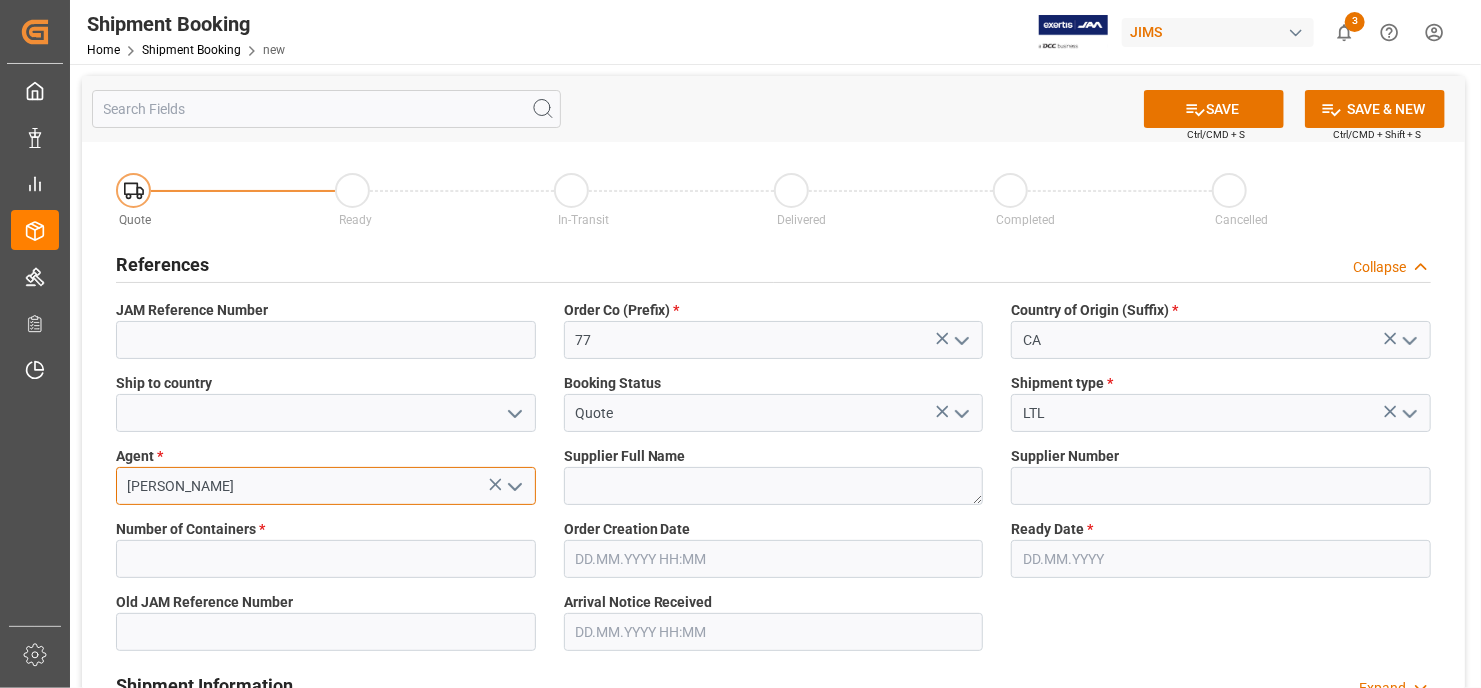 type on "[PERSON_NAME]" 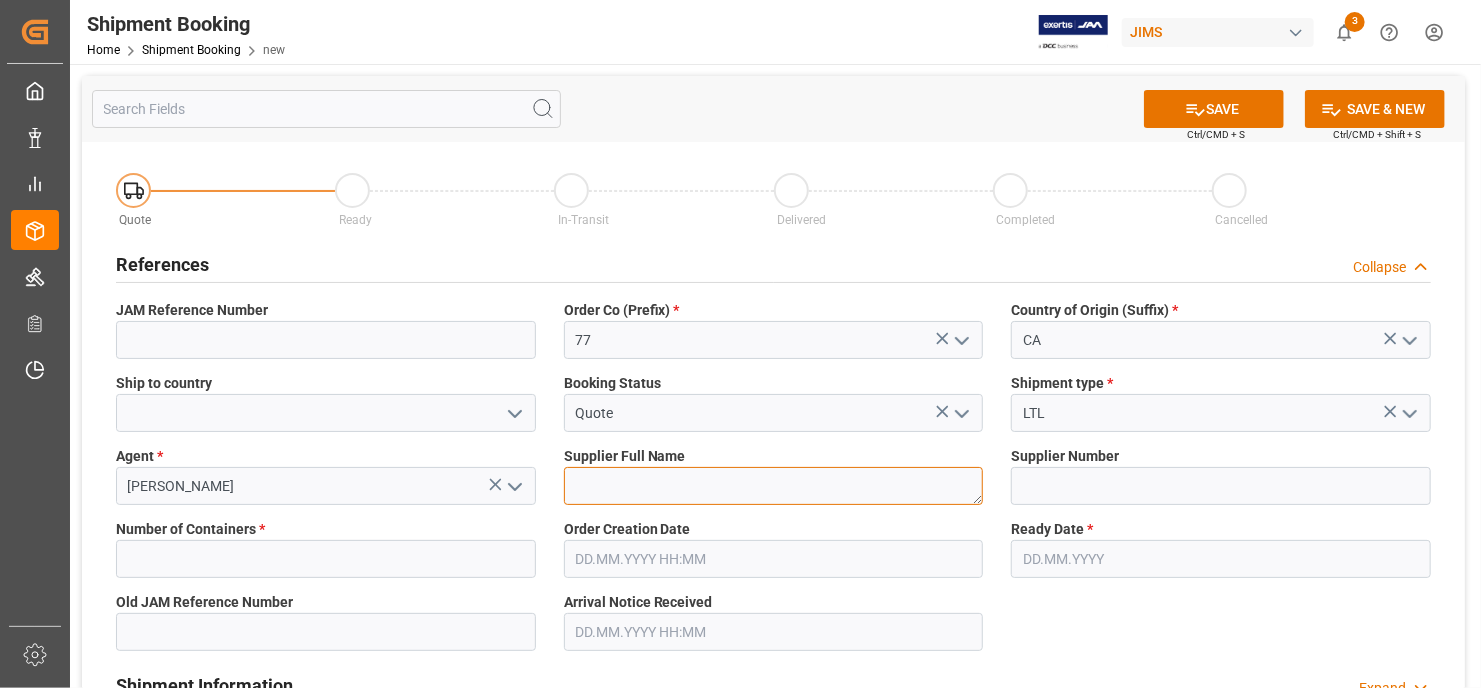 click at bounding box center [774, 486] 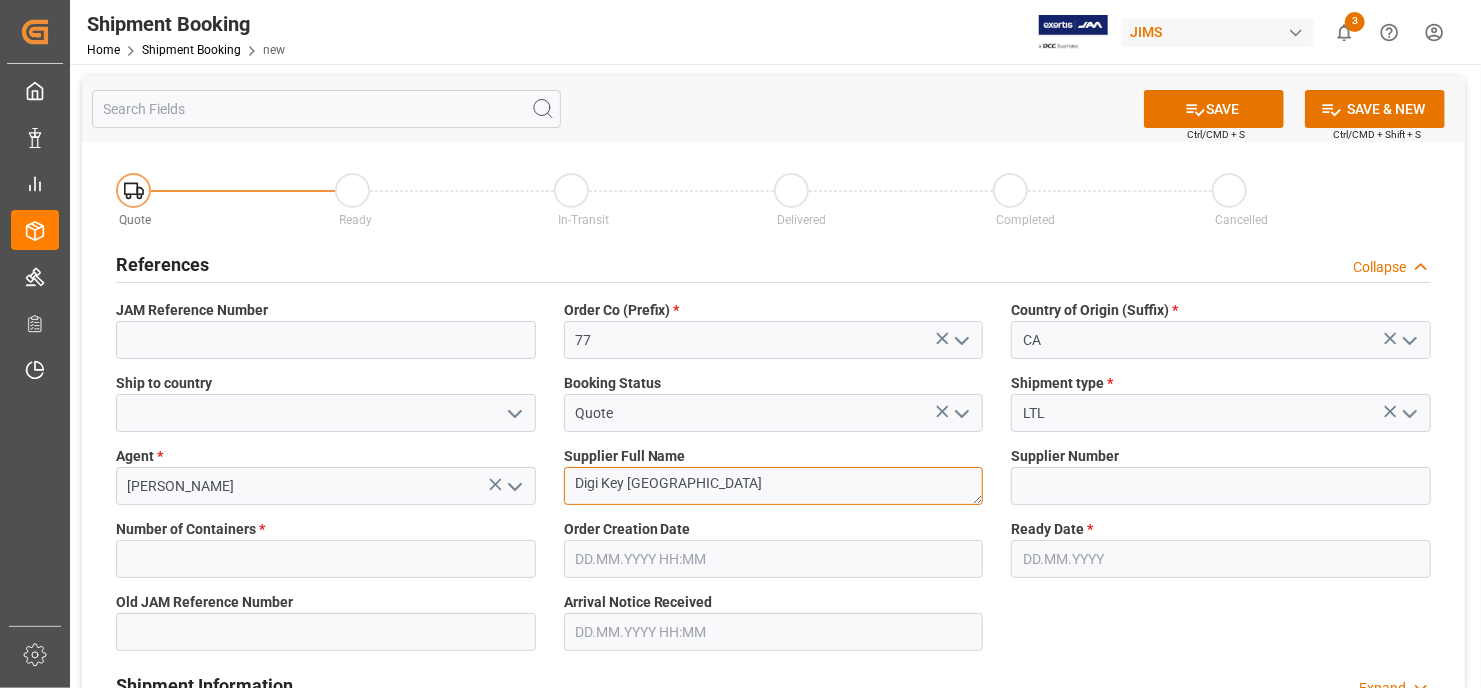 type on "Digi Key [GEOGRAPHIC_DATA]" 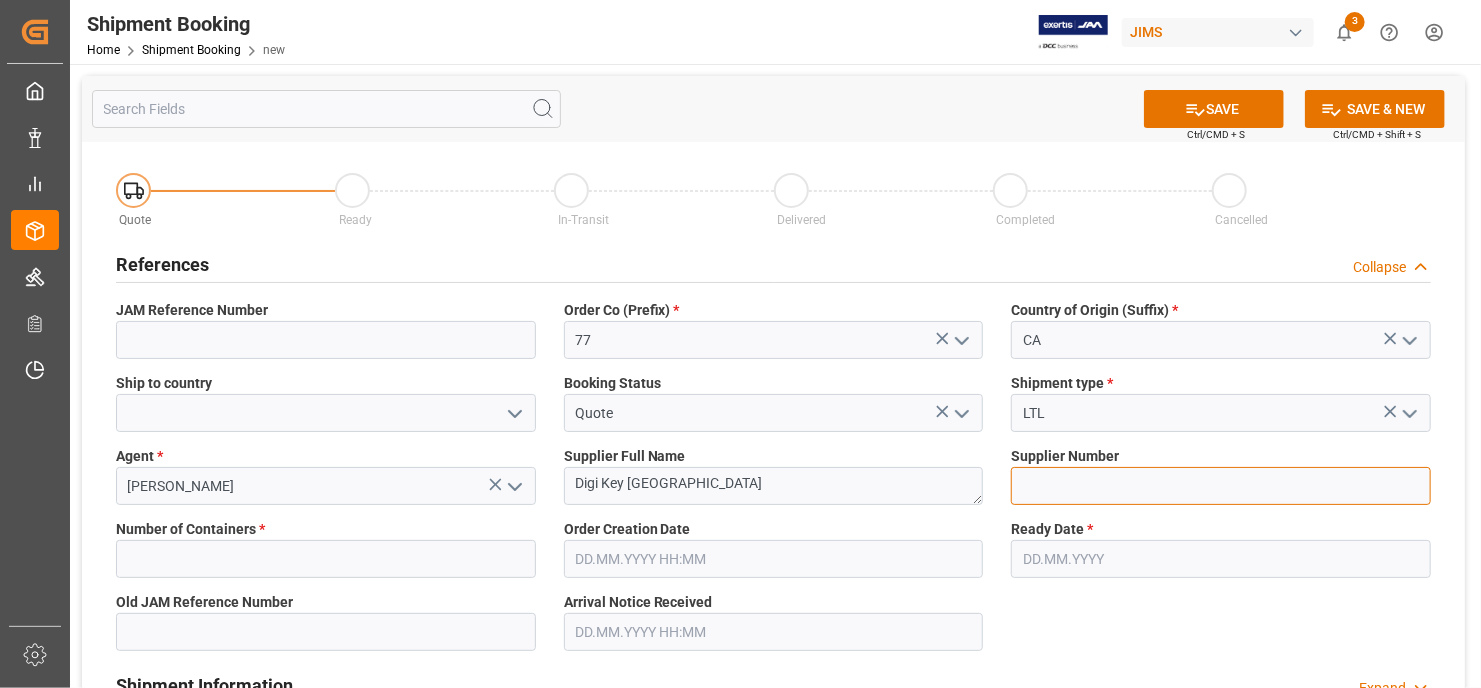 click at bounding box center [1221, 486] 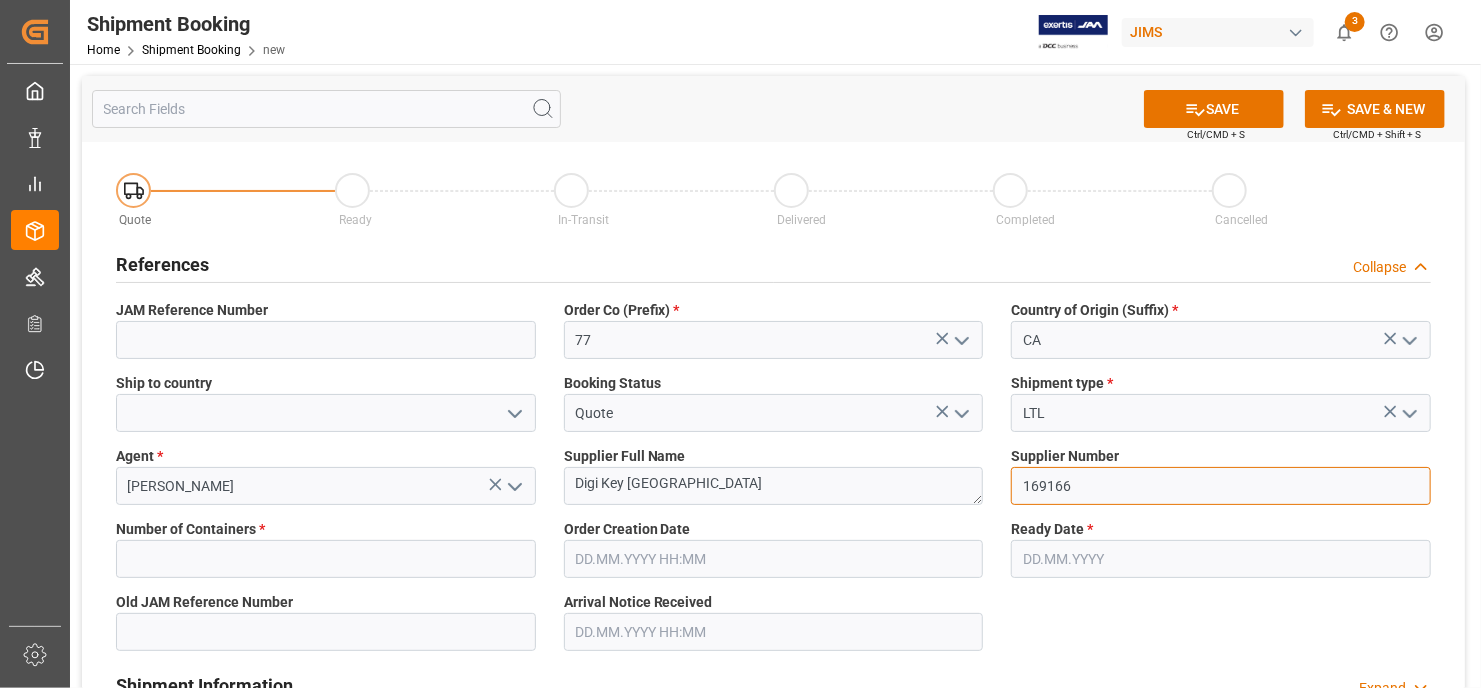 type on "169166" 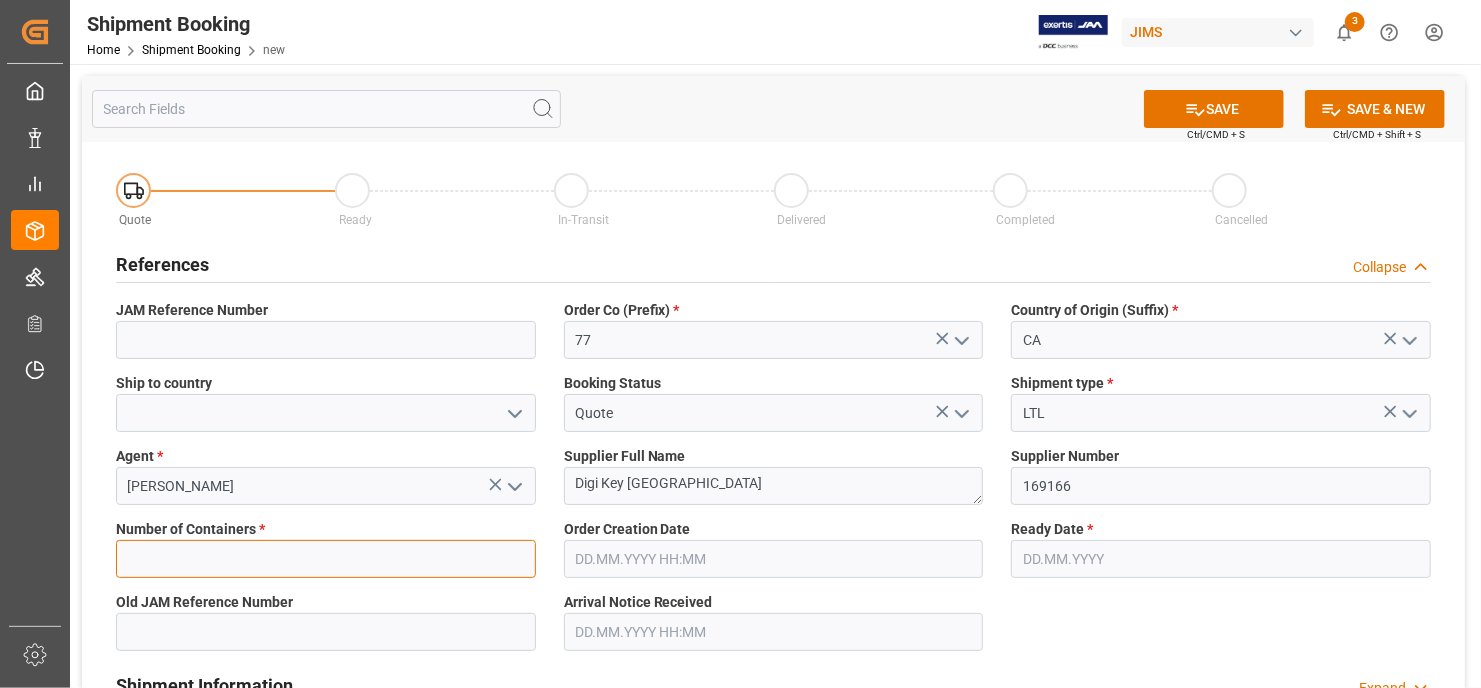 click at bounding box center [326, 559] 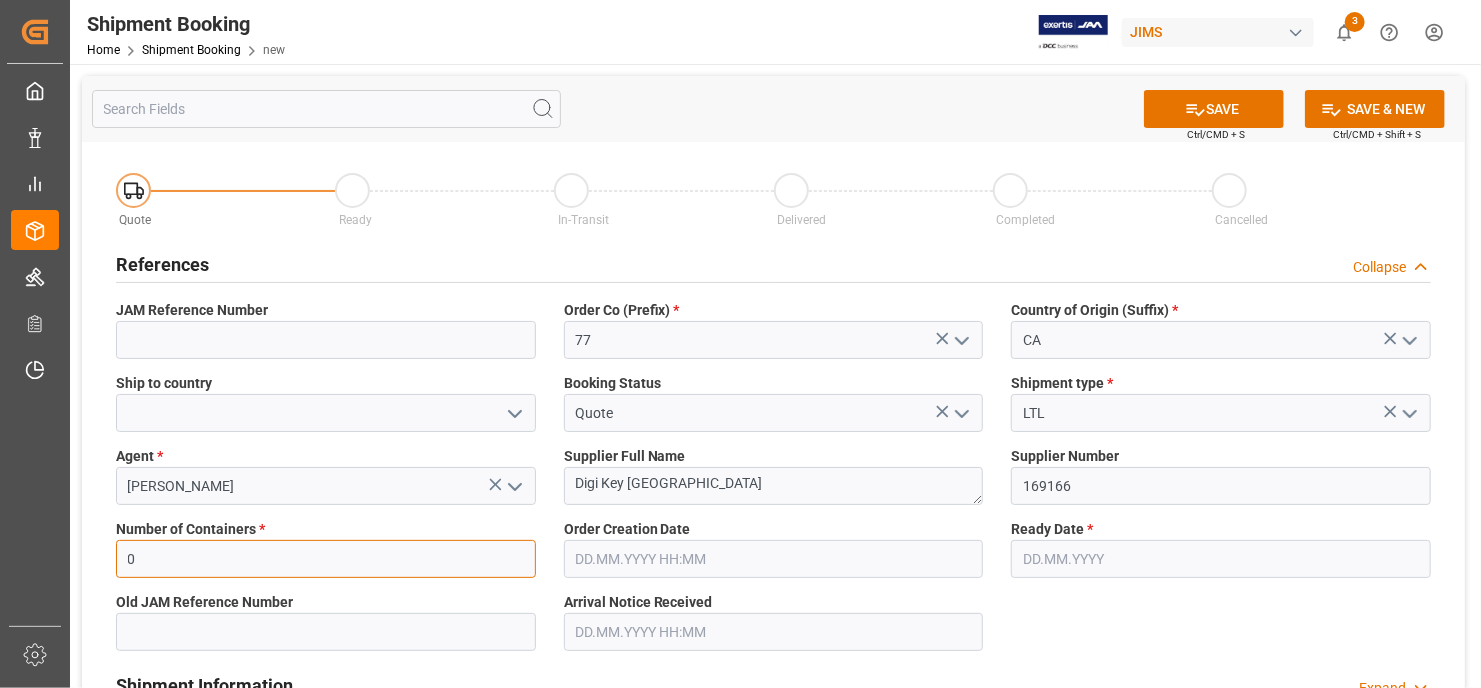 type on "0" 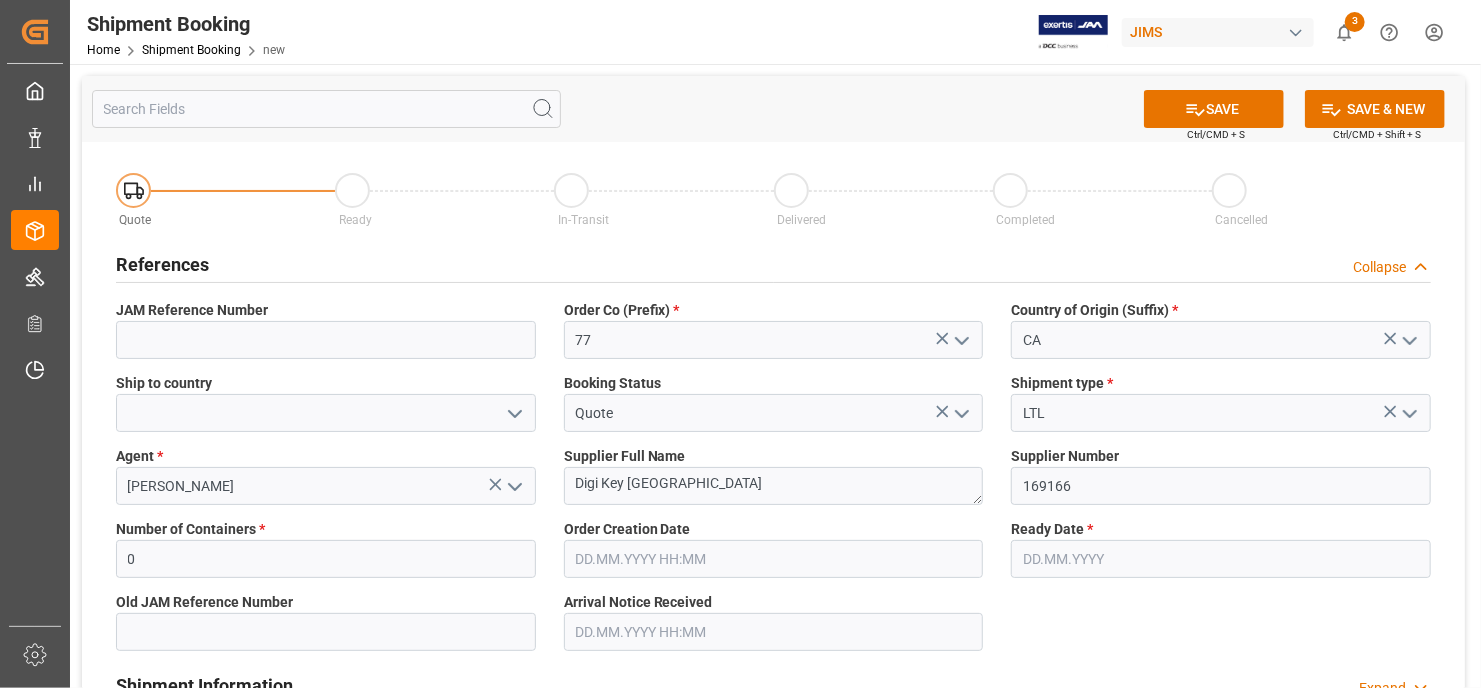click at bounding box center [1221, 559] 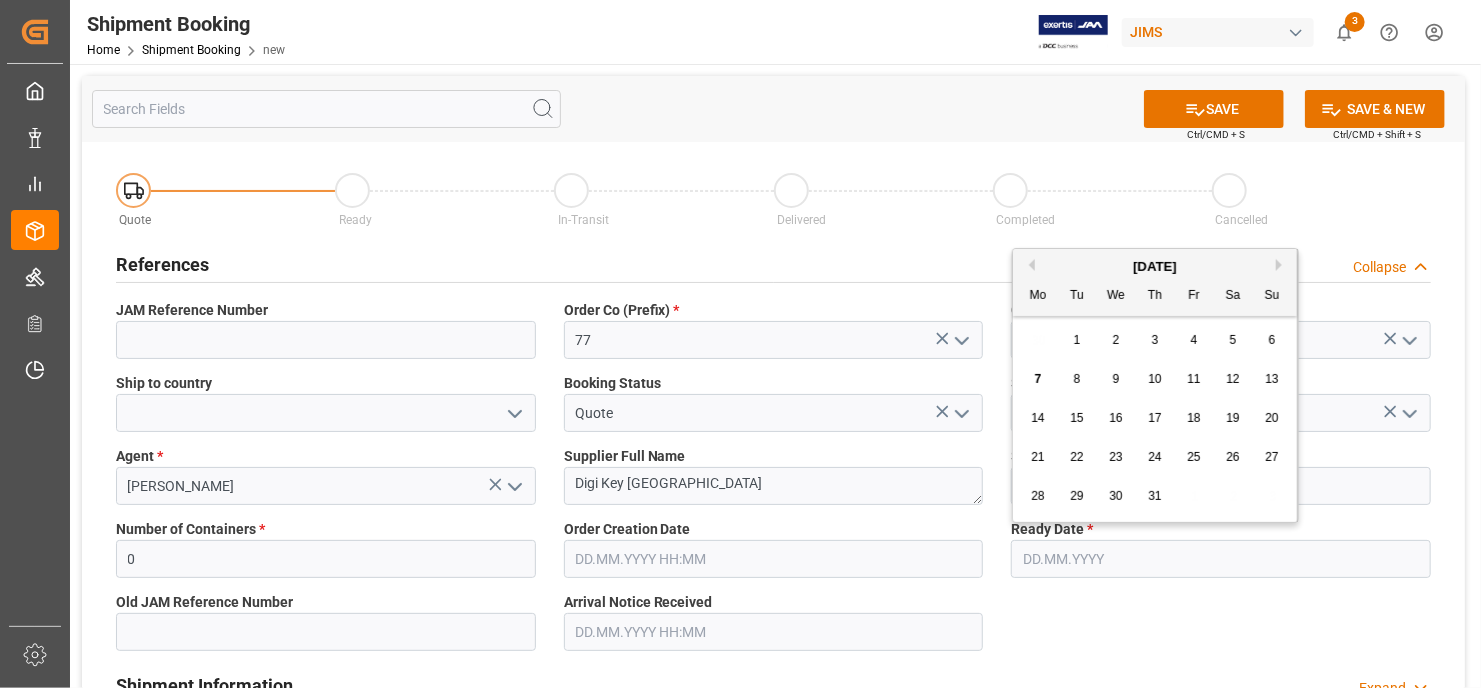click on "30 1 2 3 4 5 6" at bounding box center [1155, 340] 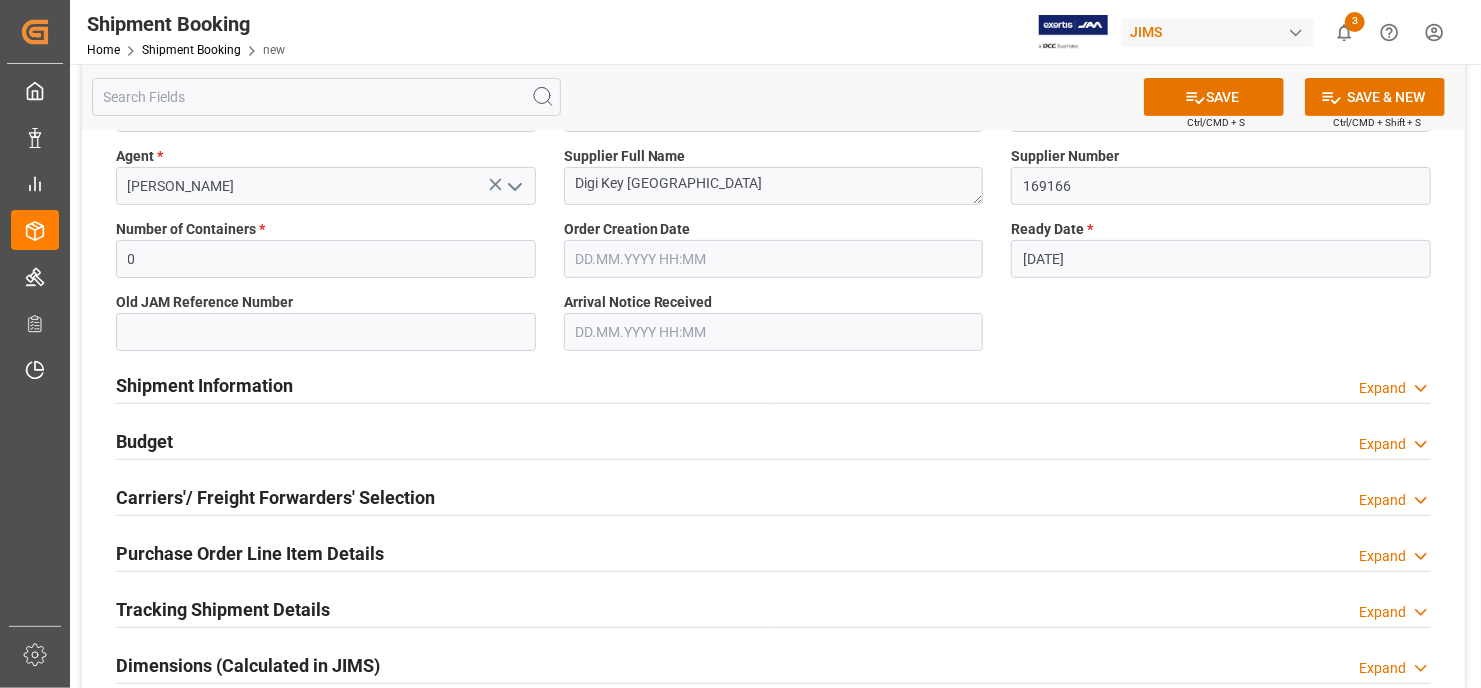 scroll, scrollTop: 0, scrollLeft: 0, axis: both 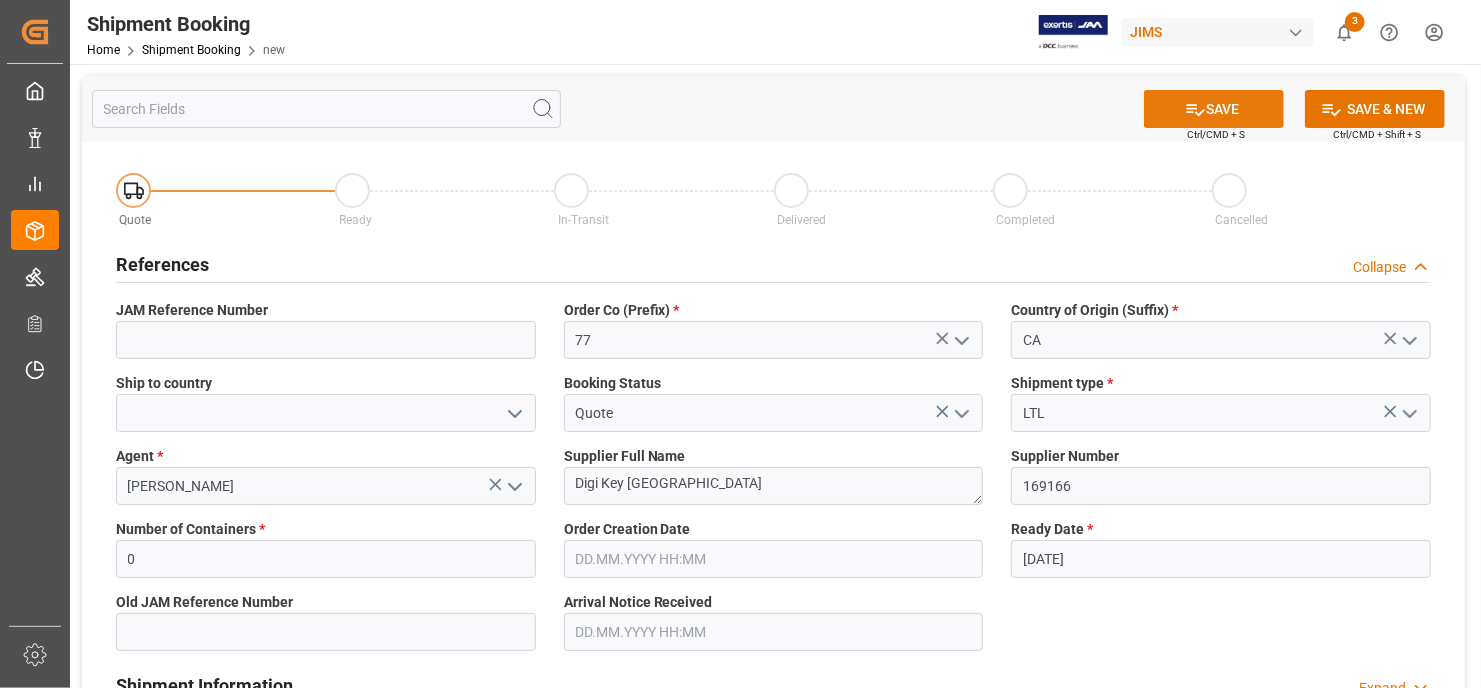 click on "SAVE" at bounding box center (1214, 109) 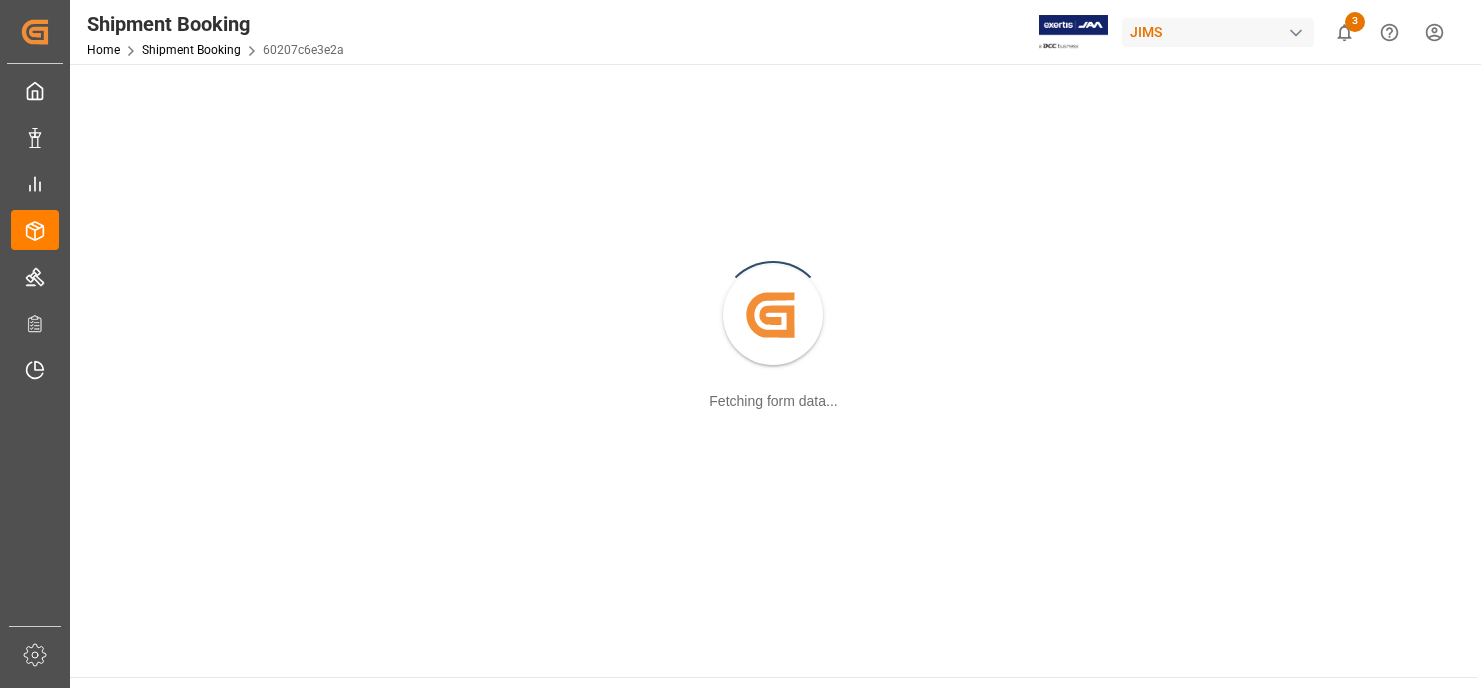 scroll, scrollTop: 0, scrollLeft: 0, axis: both 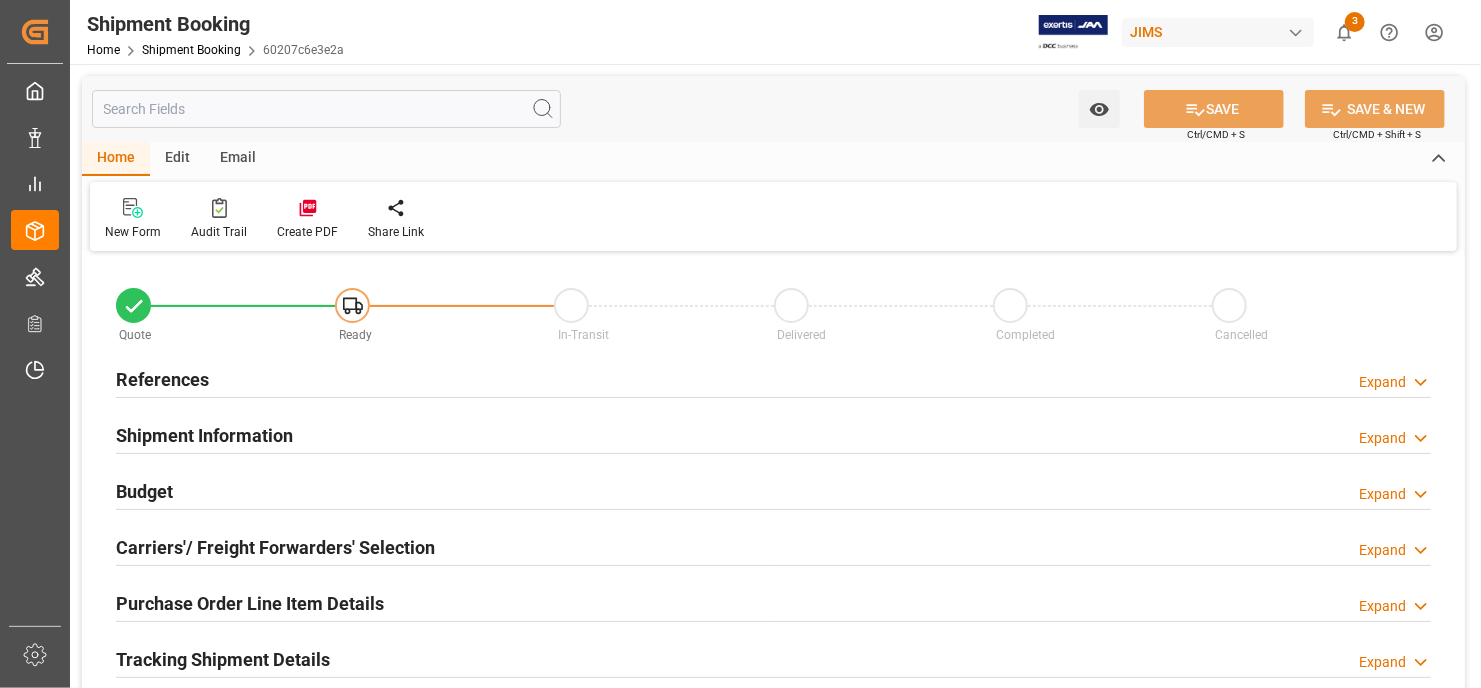 type on "0" 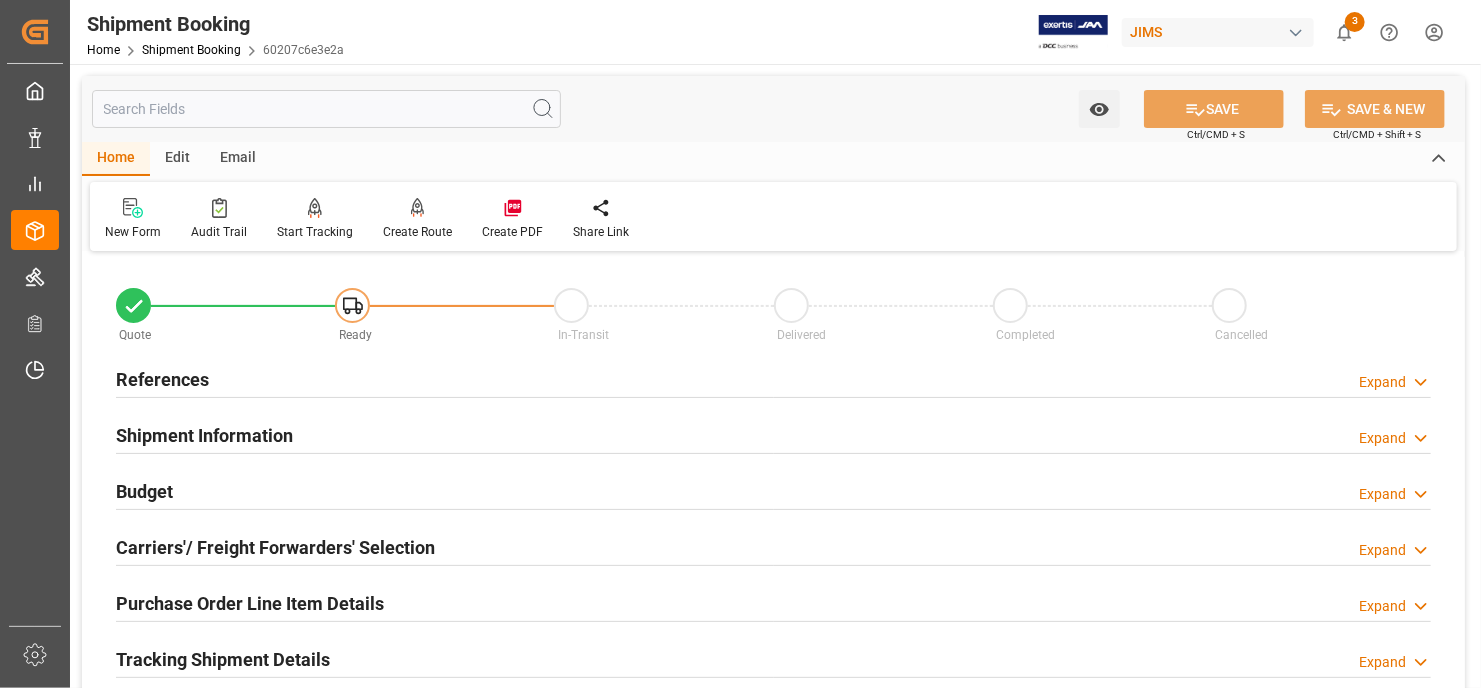 type on "[DATE]" 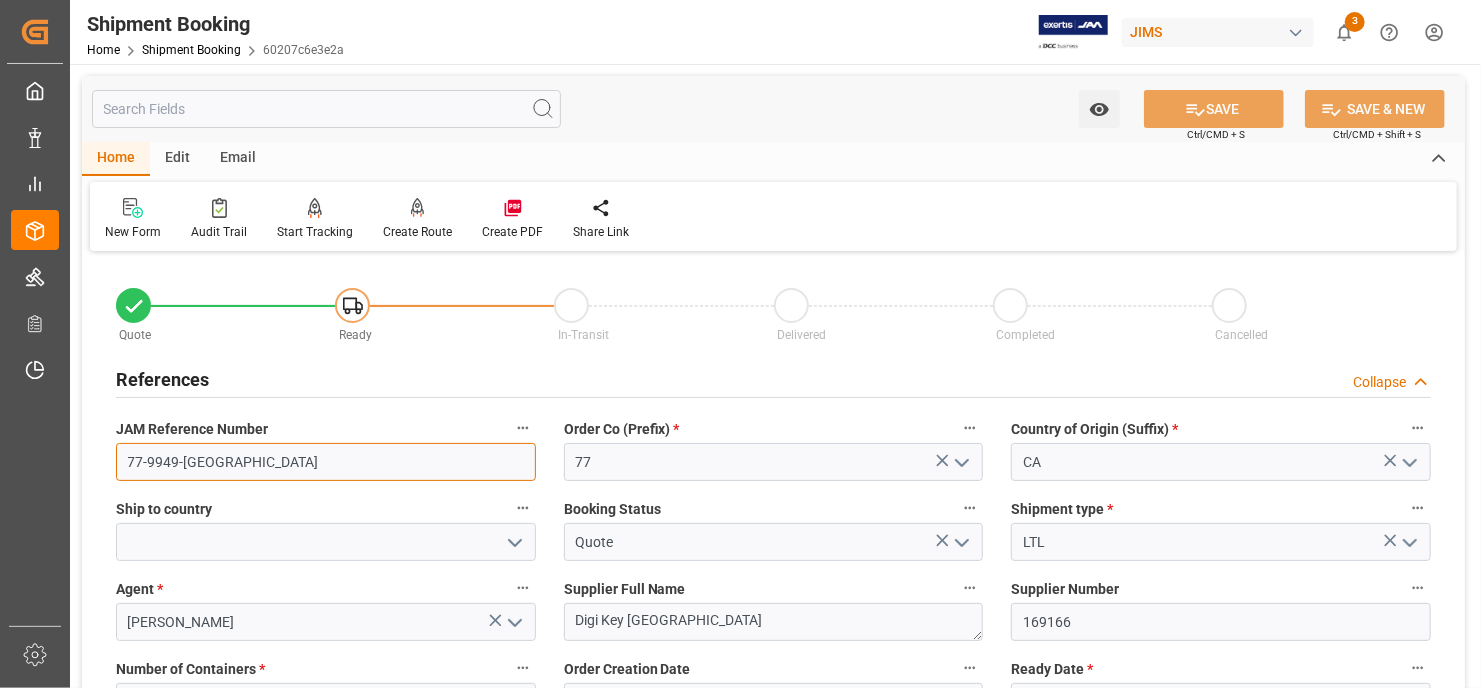 drag, startPoint x: 203, startPoint y: 460, endPoint x: 107, endPoint y: 461, distance: 96.00521 